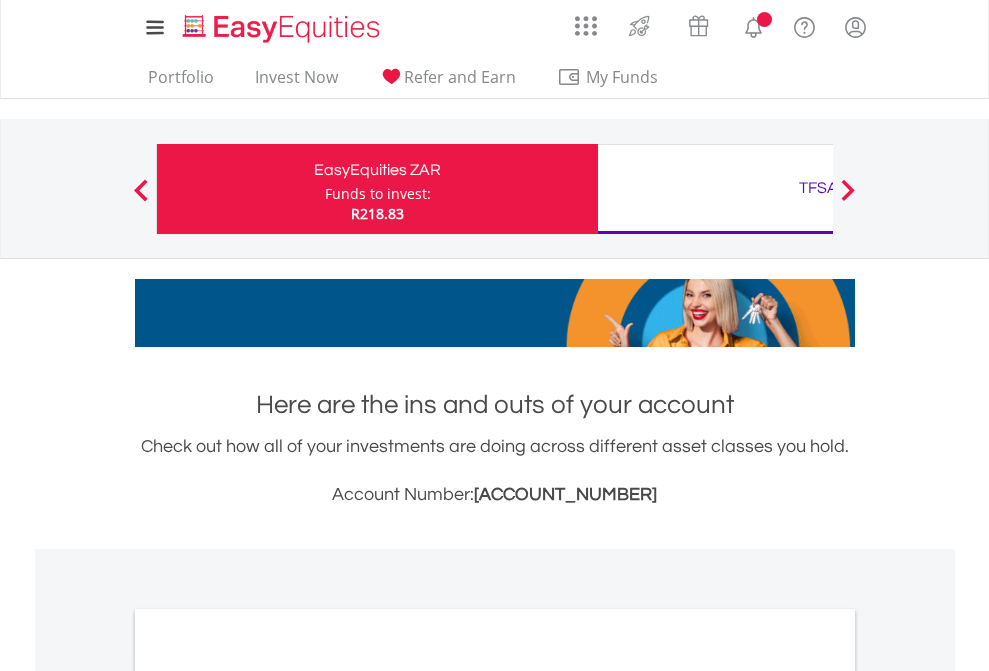 scroll, scrollTop: 0, scrollLeft: 0, axis: both 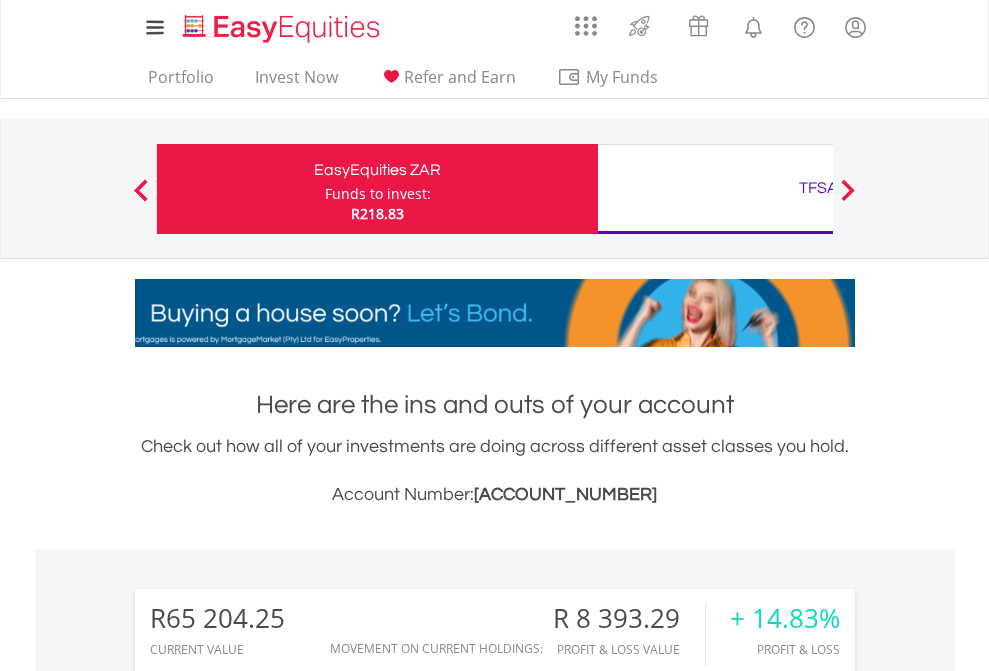 click on "Funds to invest:" at bounding box center (378, 194) 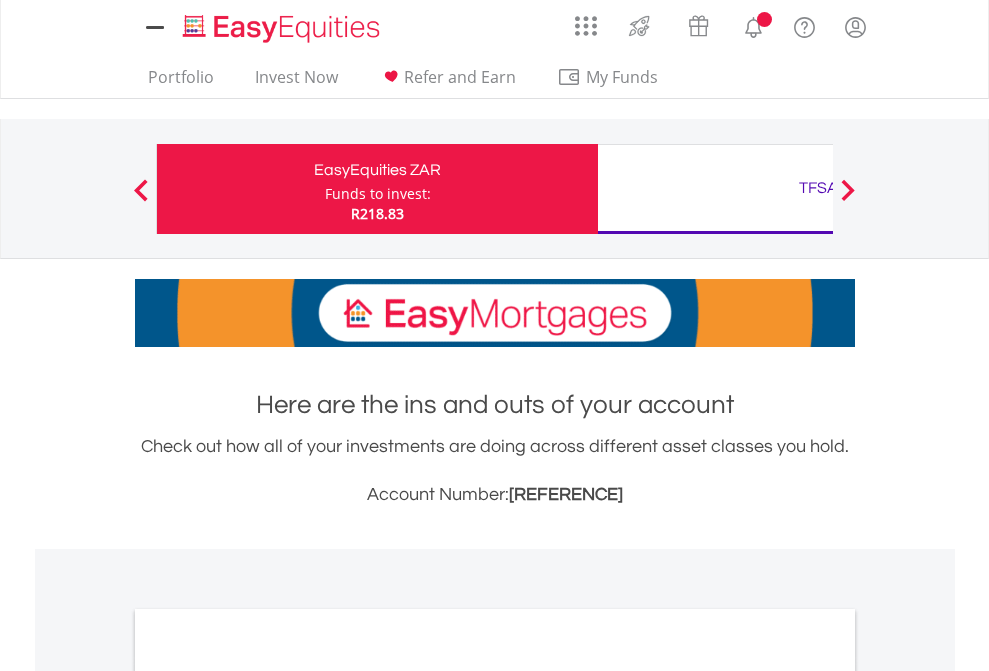 scroll, scrollTop: 0, scrollLeft: 0, axis: both 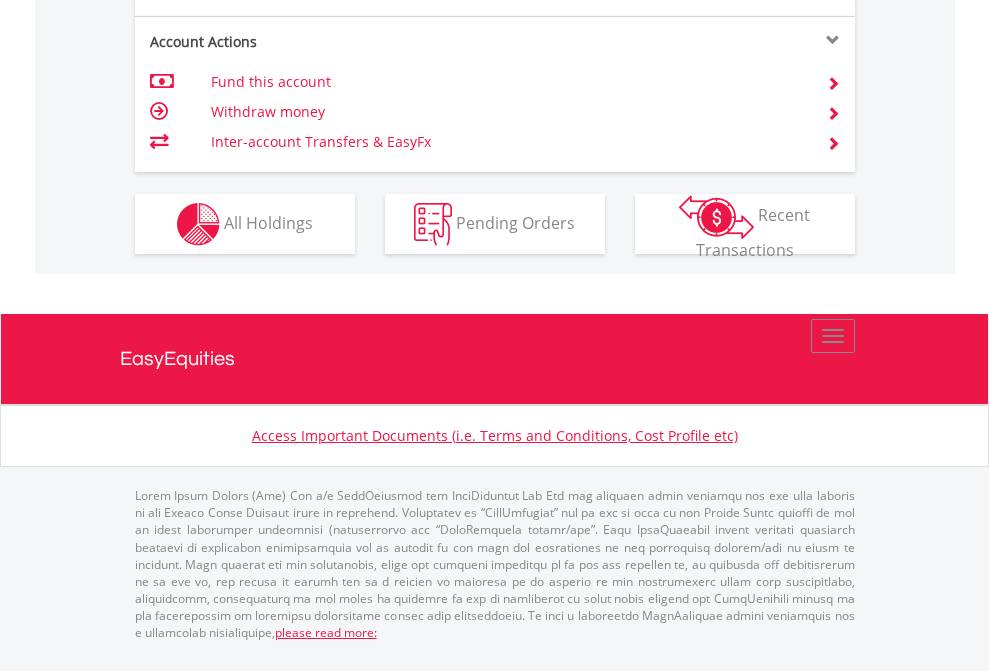 click on "Investment types" at bounding box center [706, -337] 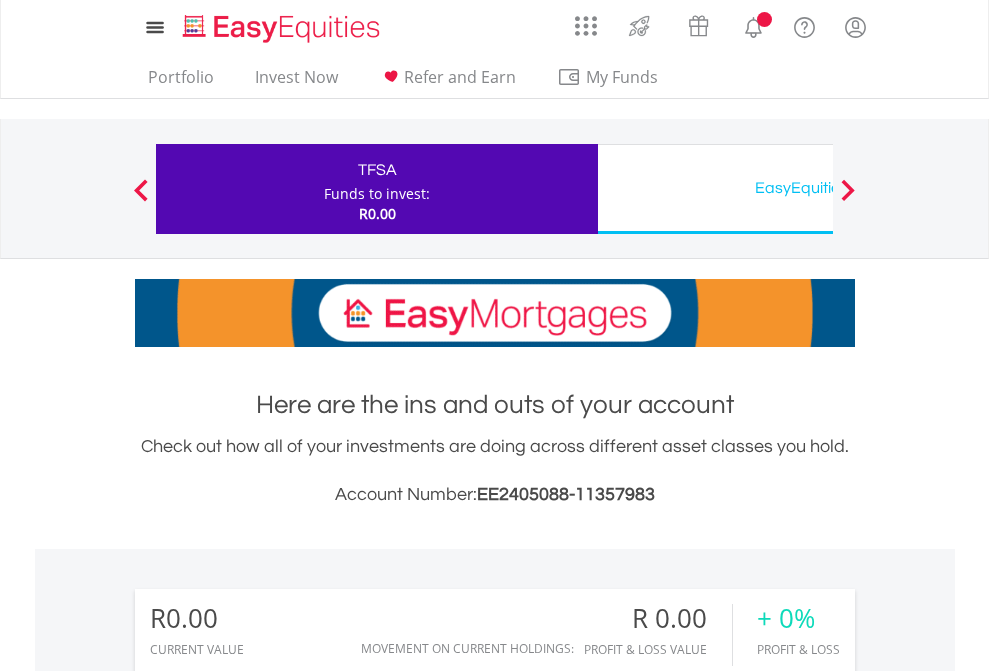 scroll, scrollTop: 0, scrollLeft: 0, axis: both 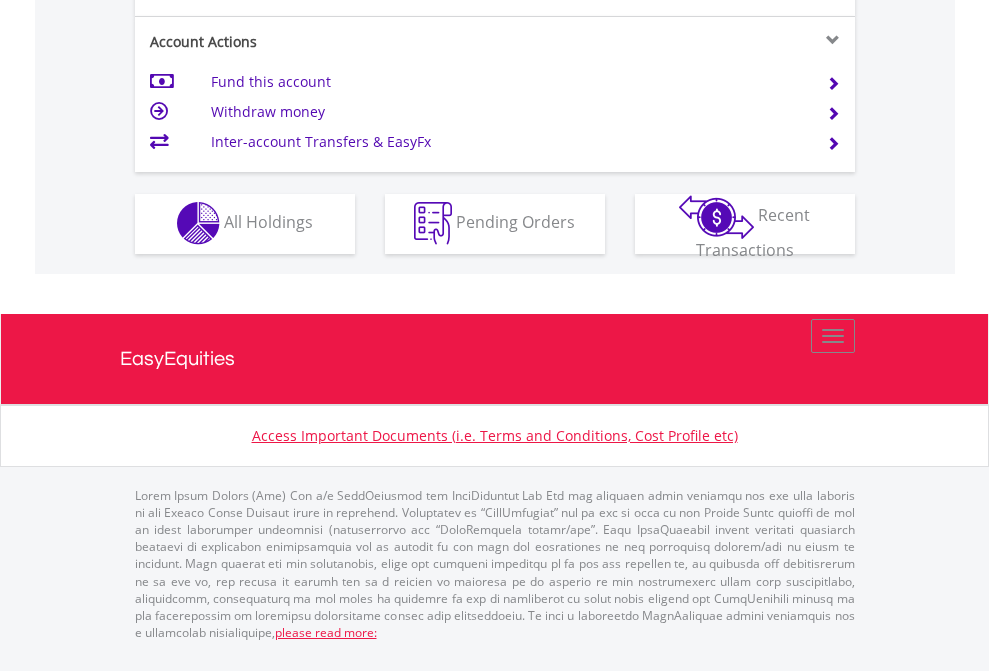 click on "Investment types" at bounding box center [706, -353] 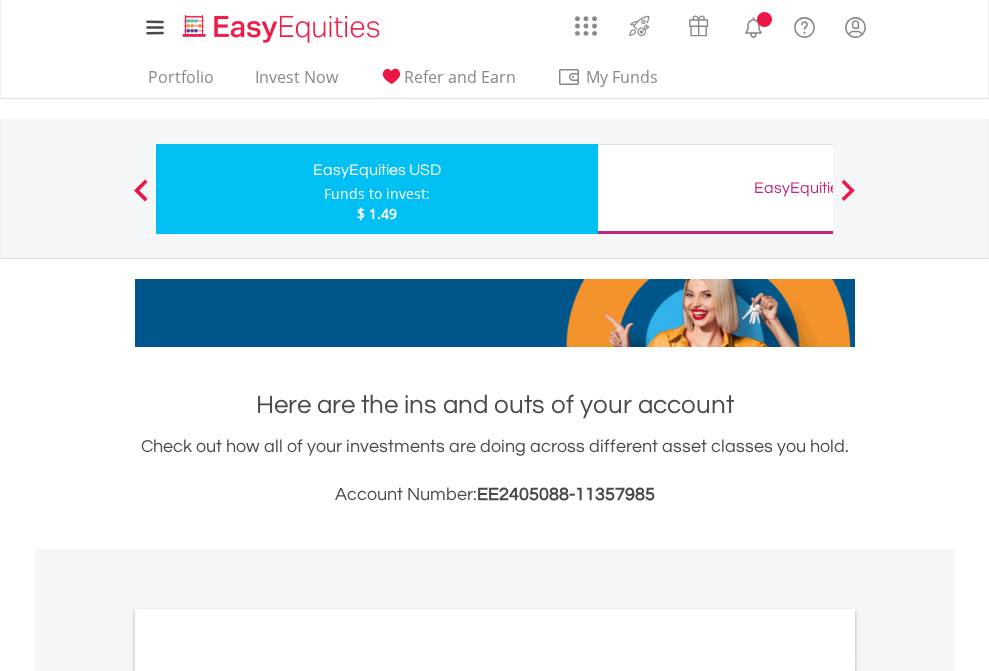 scroll, scrollTop: 0, scrollLeft: 0, axis: both 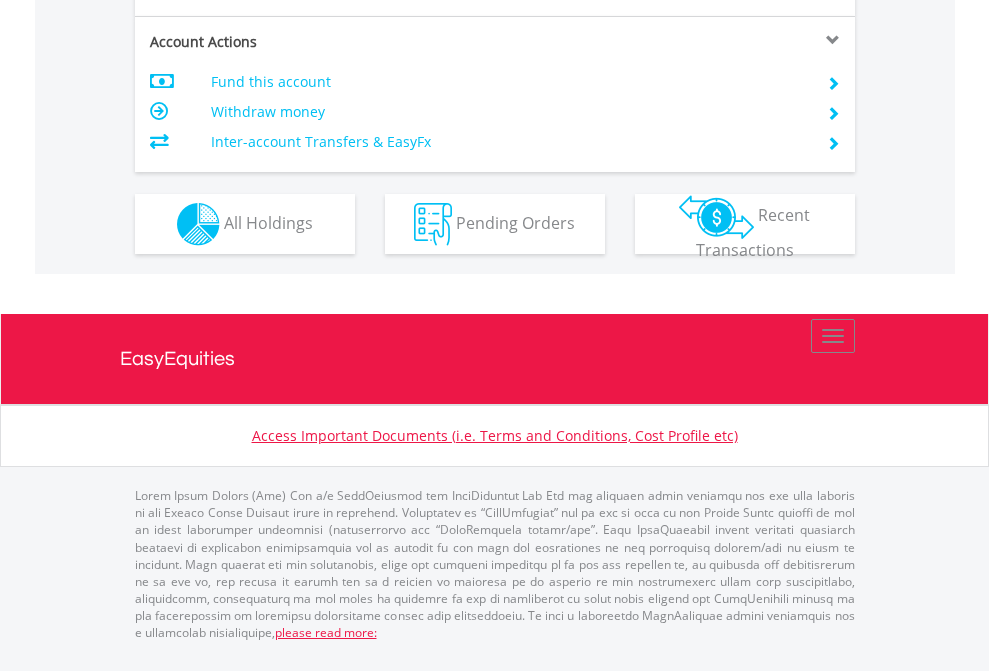 click on "Investment types" at bounding box center (706, -337) 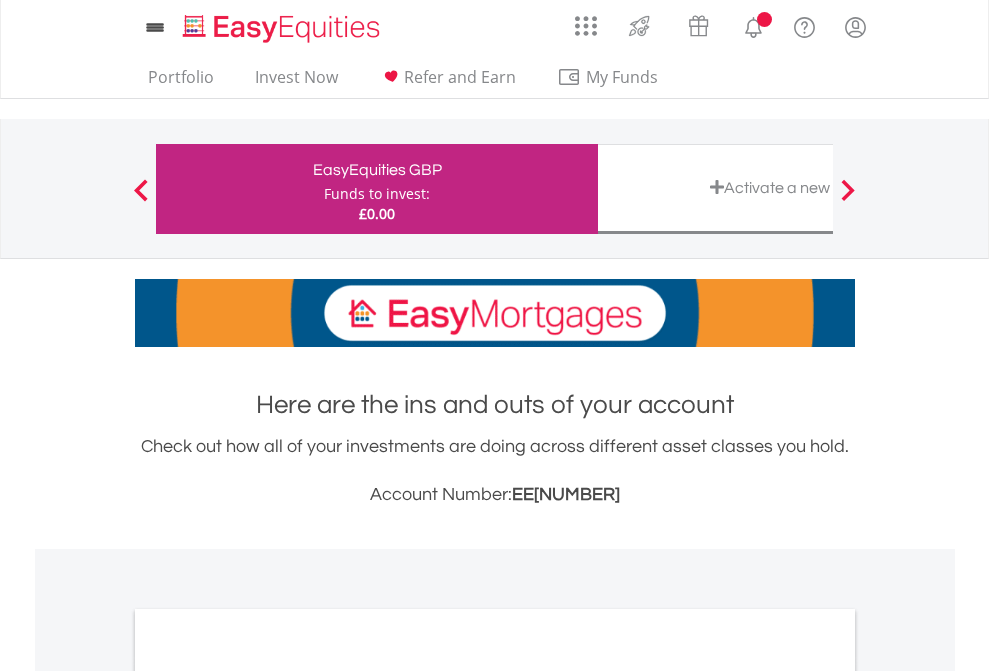 scroll, scrollTop: 0, scrollLeft: 0, axis: both 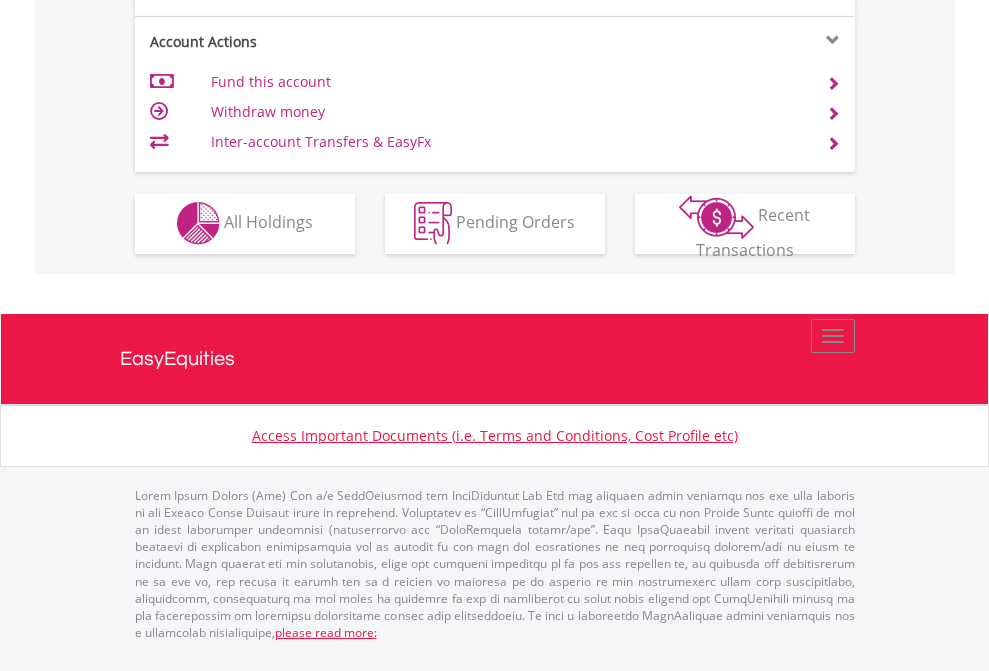 click on "Investment types" at bounding box center [706, -353] 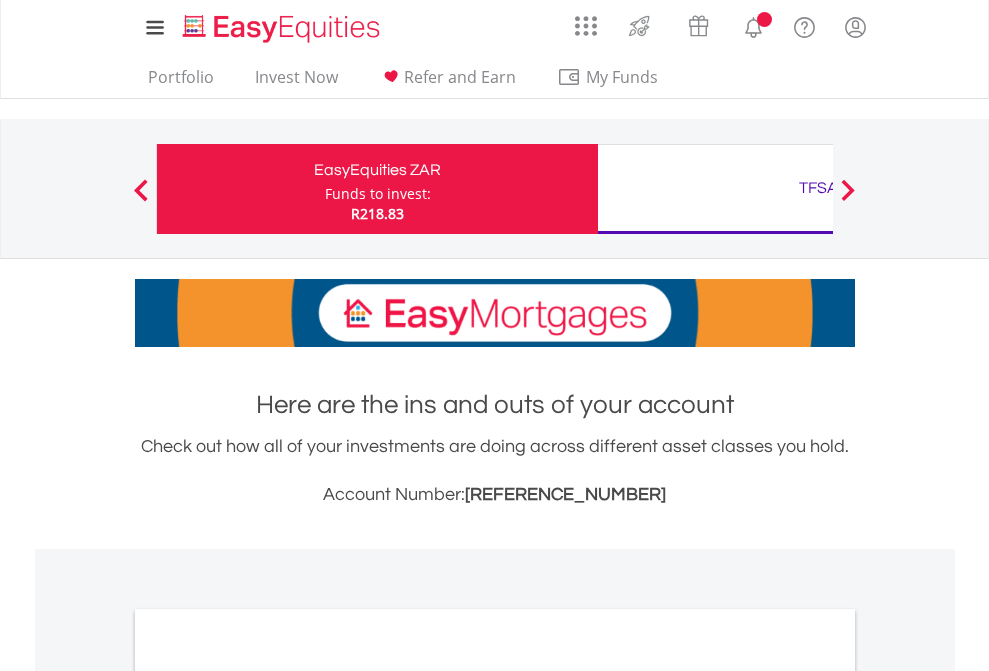 scroll, scrollTop: 0, scrollLeft: 0, axis: both 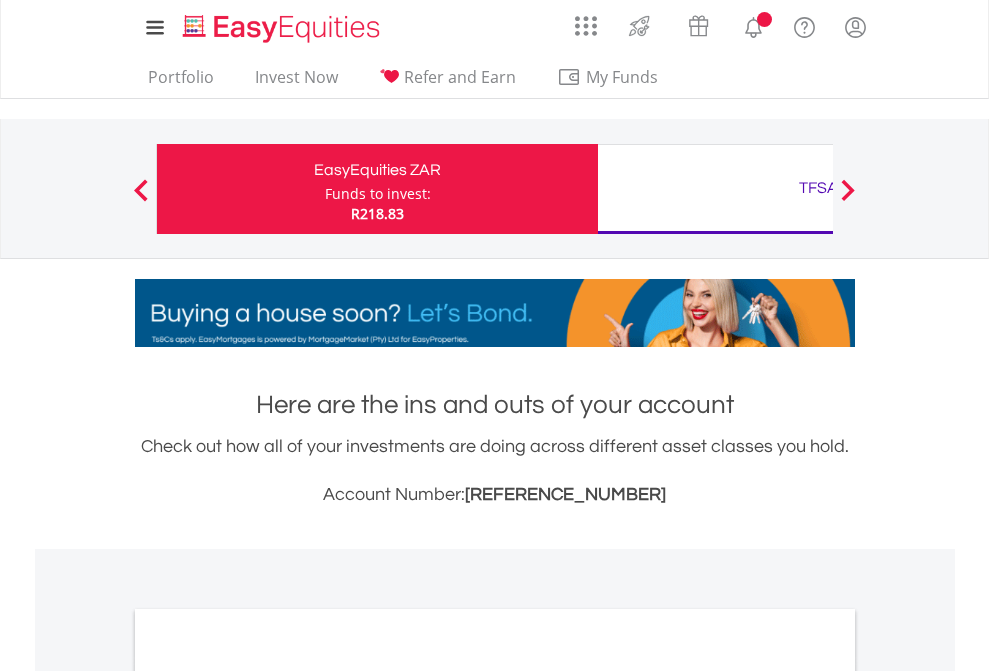 click on "All Holdings" at bounding box center (268, 1096) 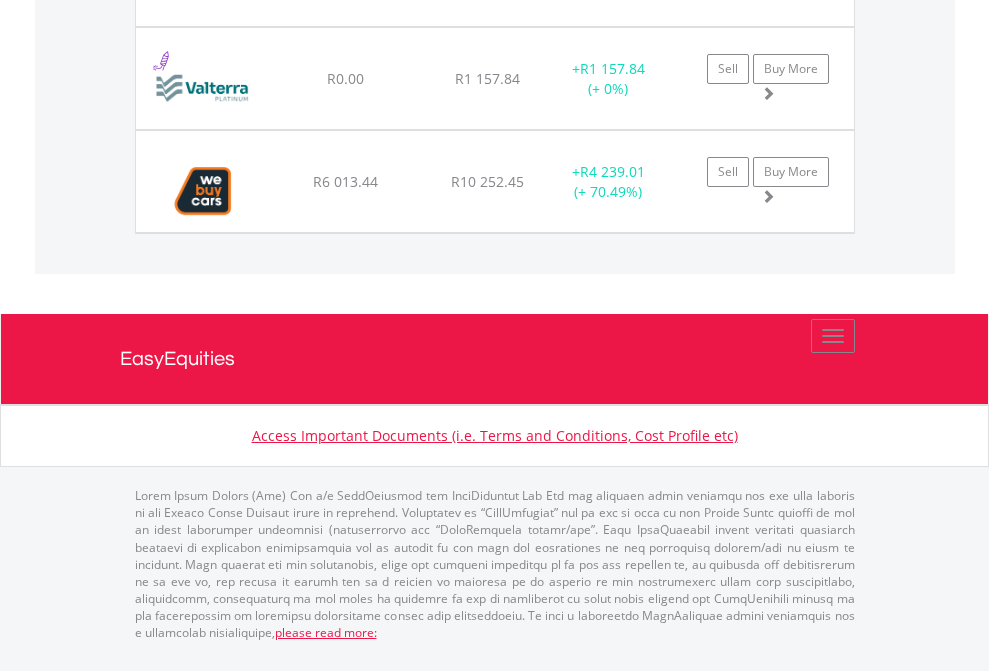 scroll, scrollTop: 2345, scrollLeft: 0, axis: vertical 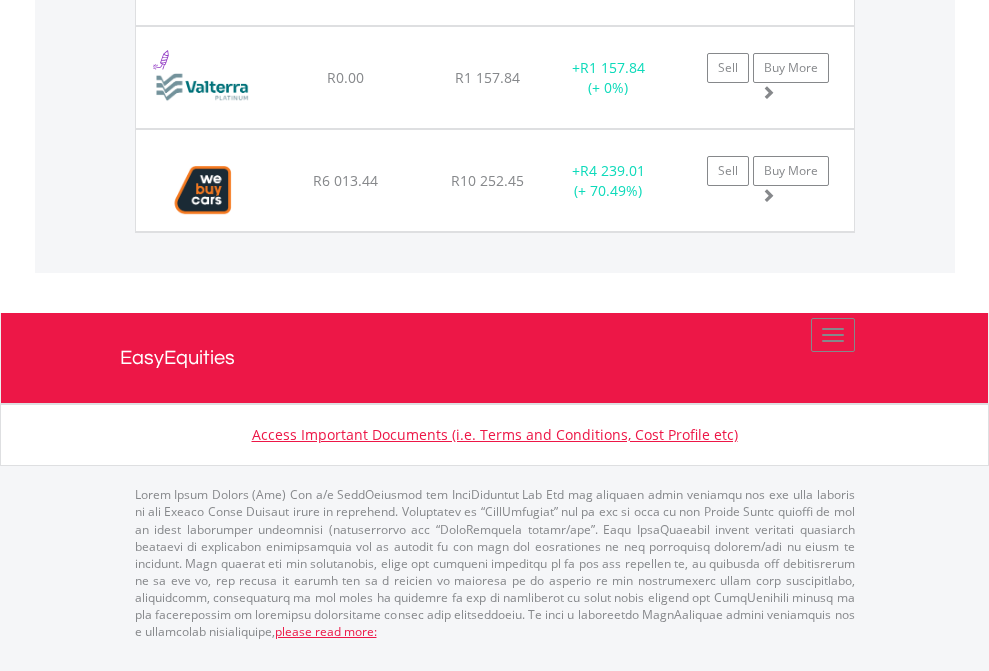 click on "TFSA" at bounding box center (818, -2077) 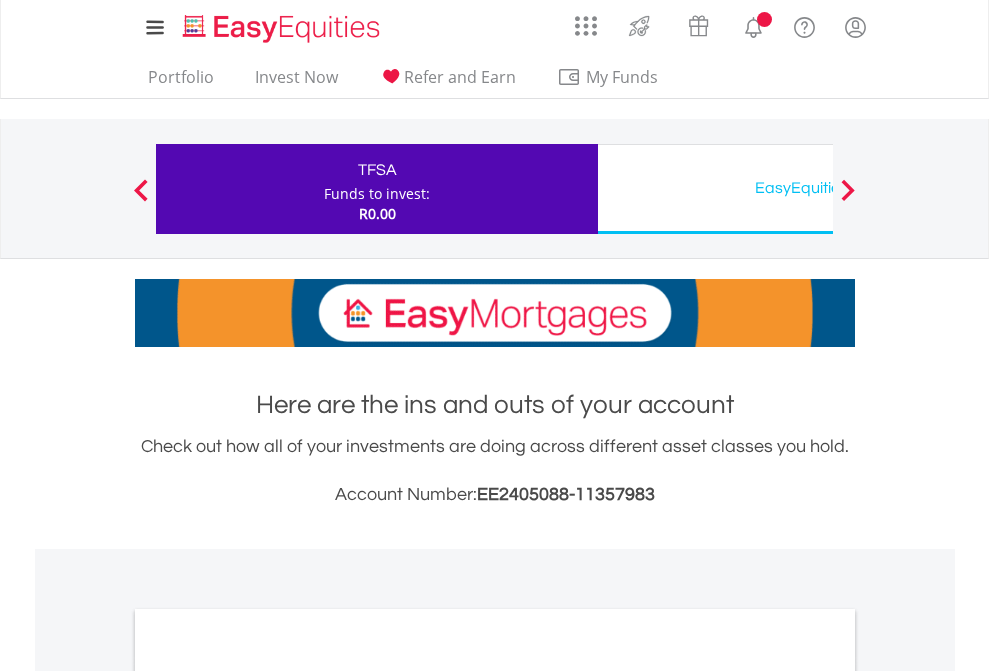 scroll, scrollTop: 0, scrollLeft: 0, axis: both 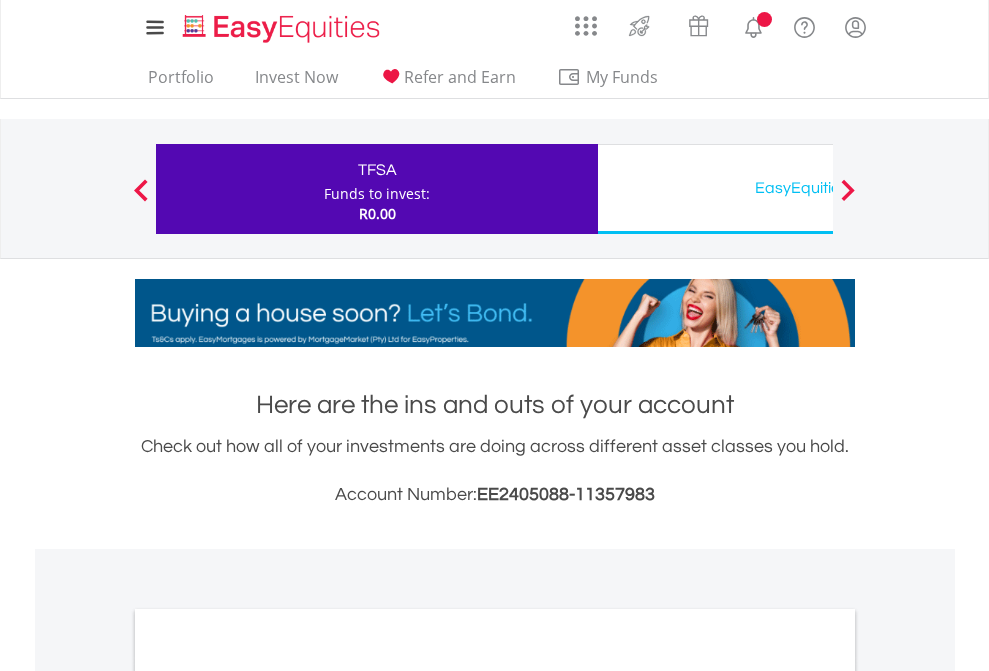 click on "All Holdings" at bounding box center [268, 1096] 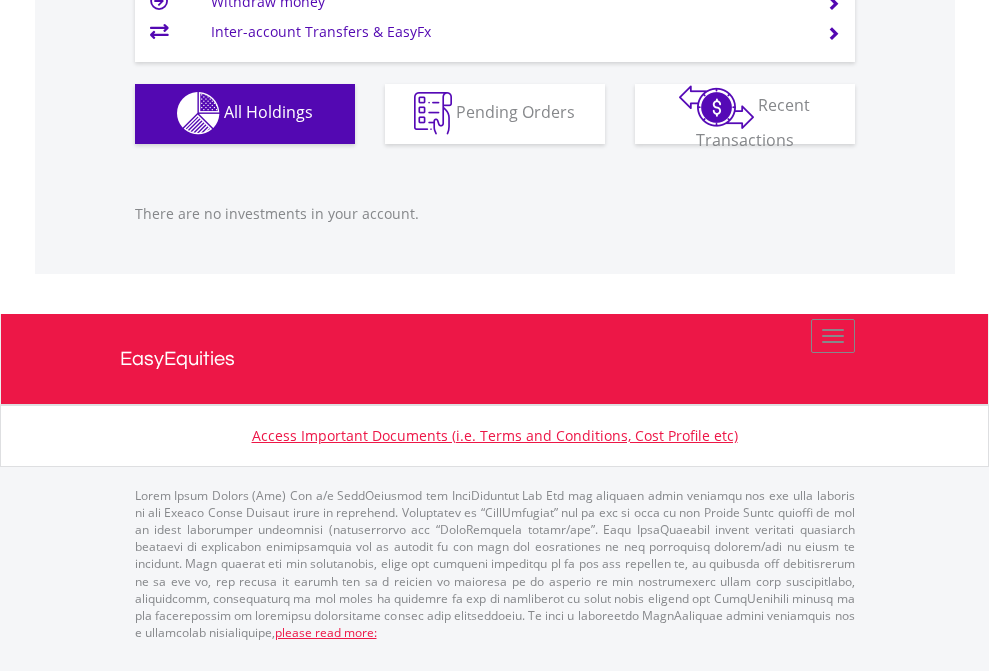 scroll, scrollTop: 1980, scrollLeft: 0, axis: vertical 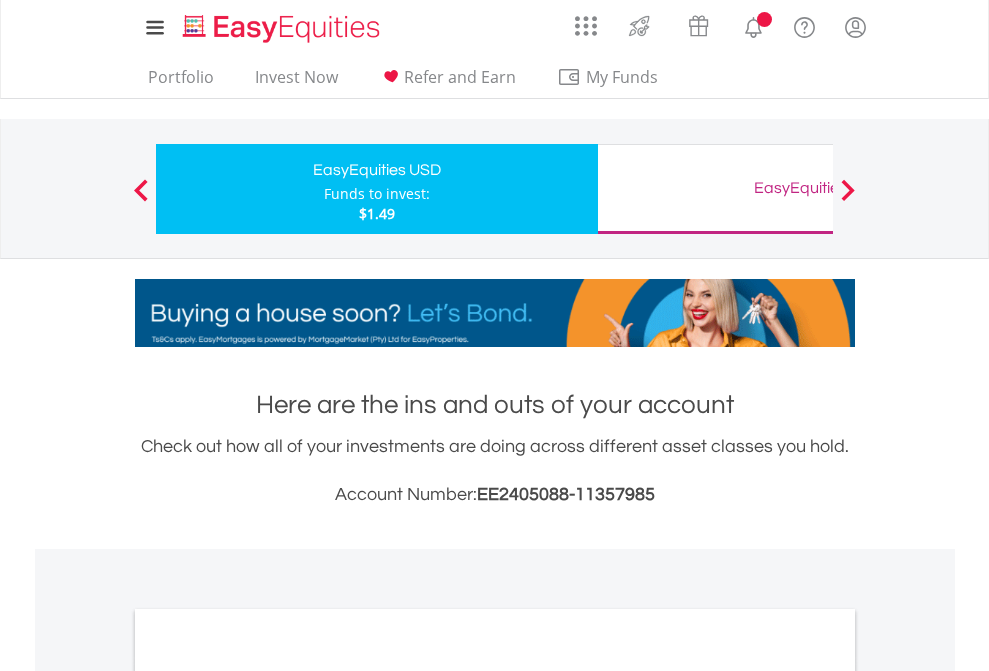 click on "All Holdings" at bounding box center (268, 1096) 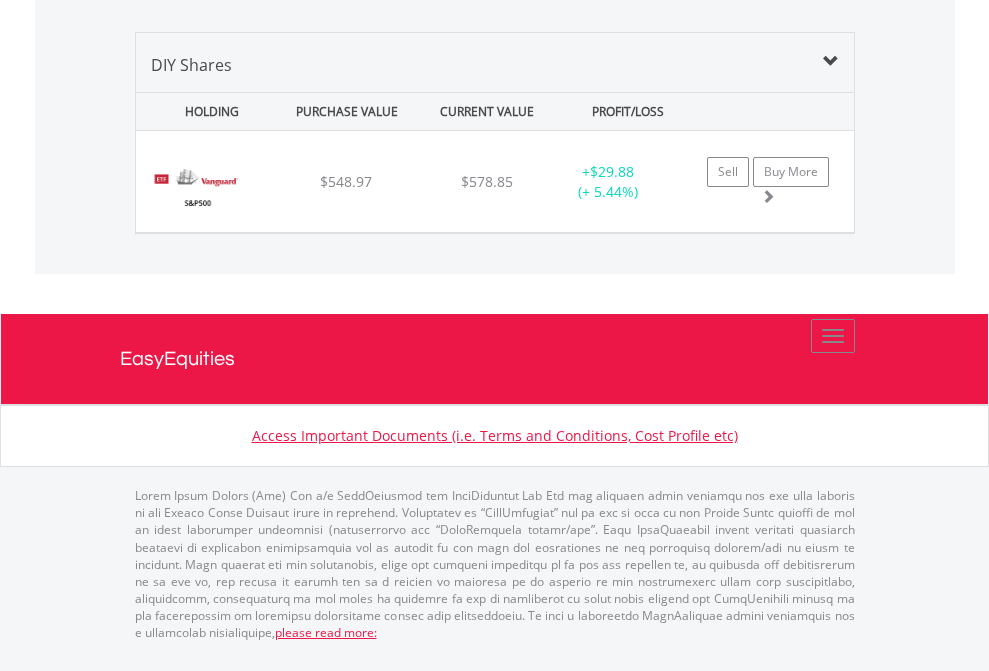 scroll, scrollTop: 1933, scrollLeft: 0, axis: vertical 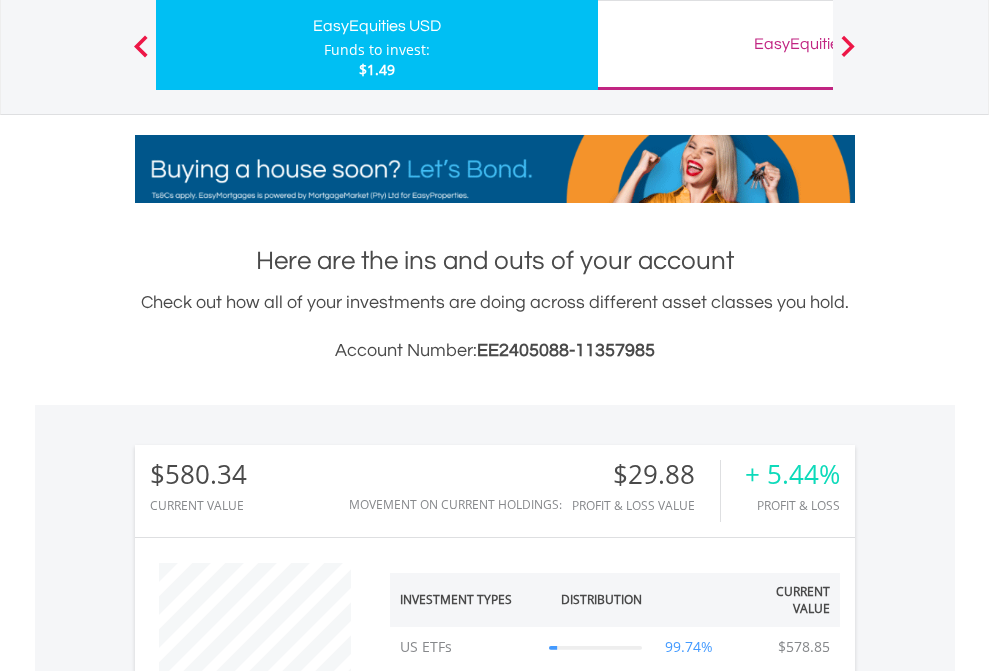 click on "All Holdings" at bounding box center [268, 1322] 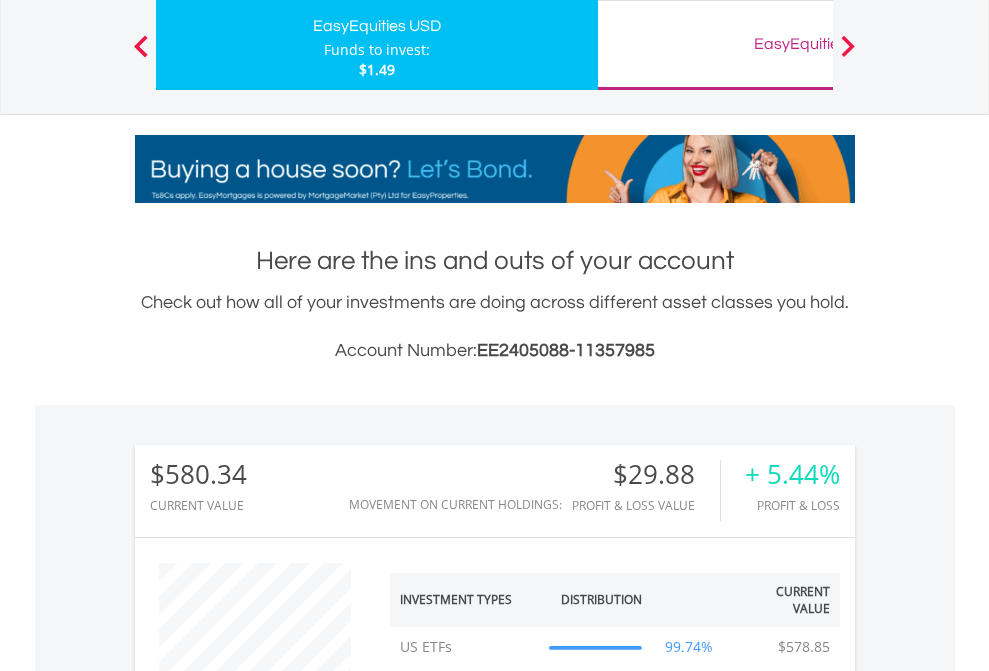 scroll, scrollTop: 1493, scrollLeft: 0, axis: vertical 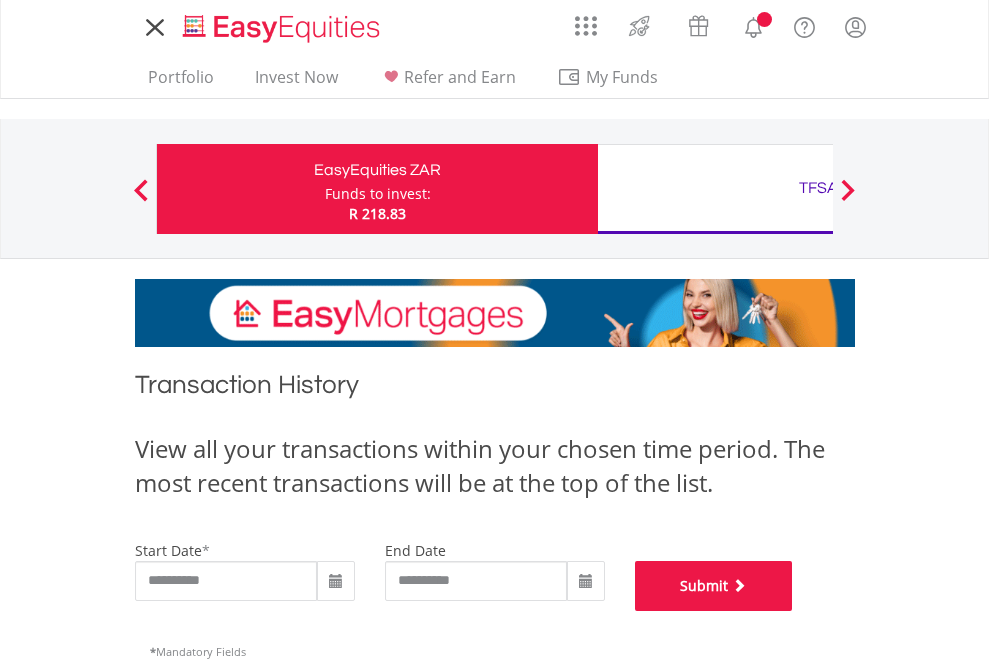 click on "Submit" at bounding box center [714, 586] 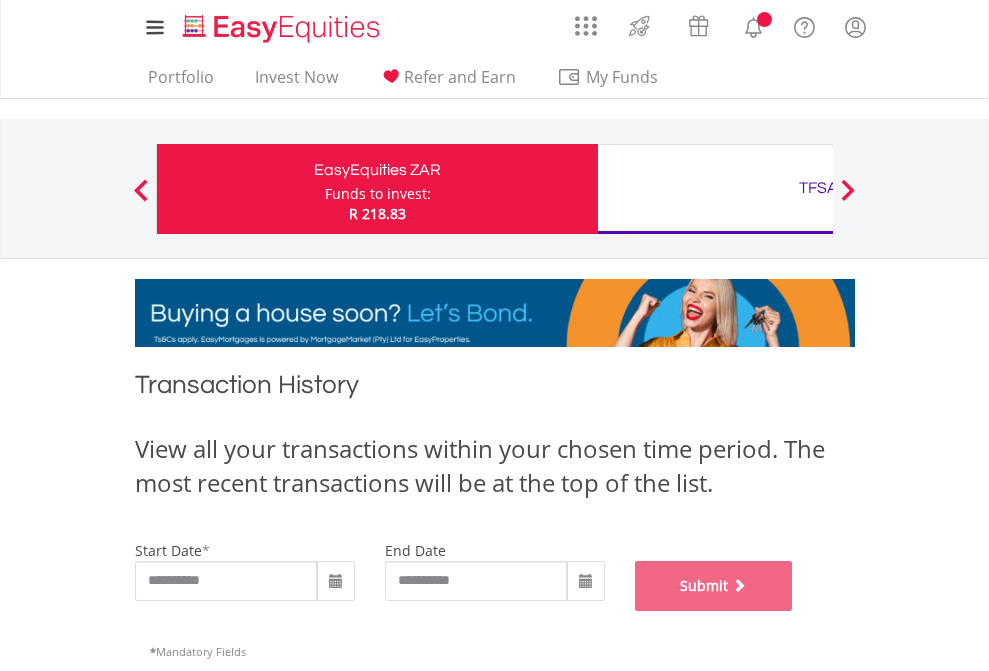 scroll, scrollTop: 811, scrollLeft: 0, axis: vertical 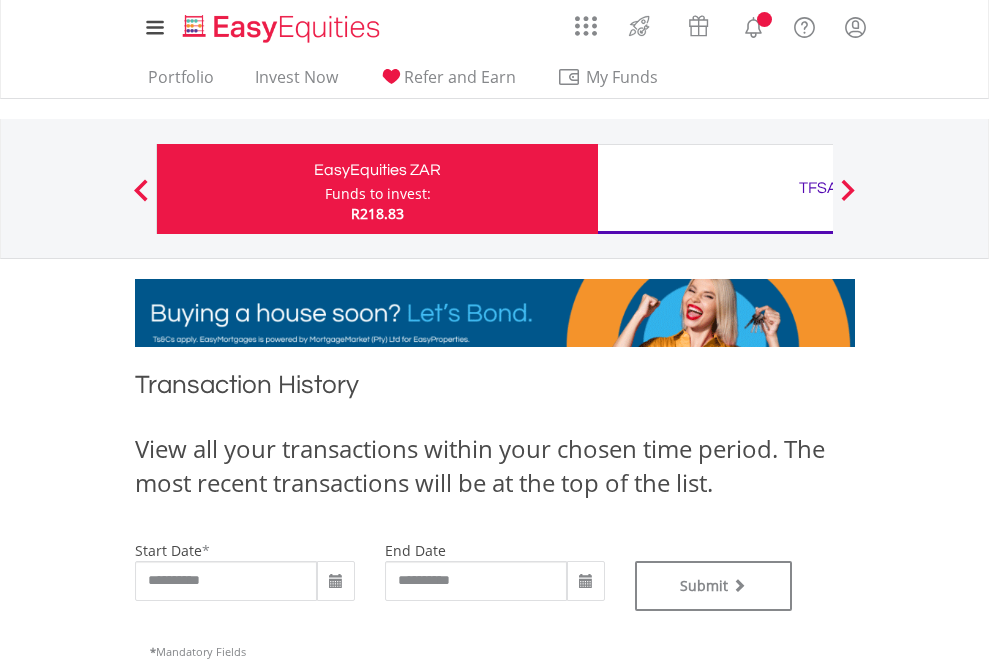 click on "TFSA" at bounding box center (818, 188) 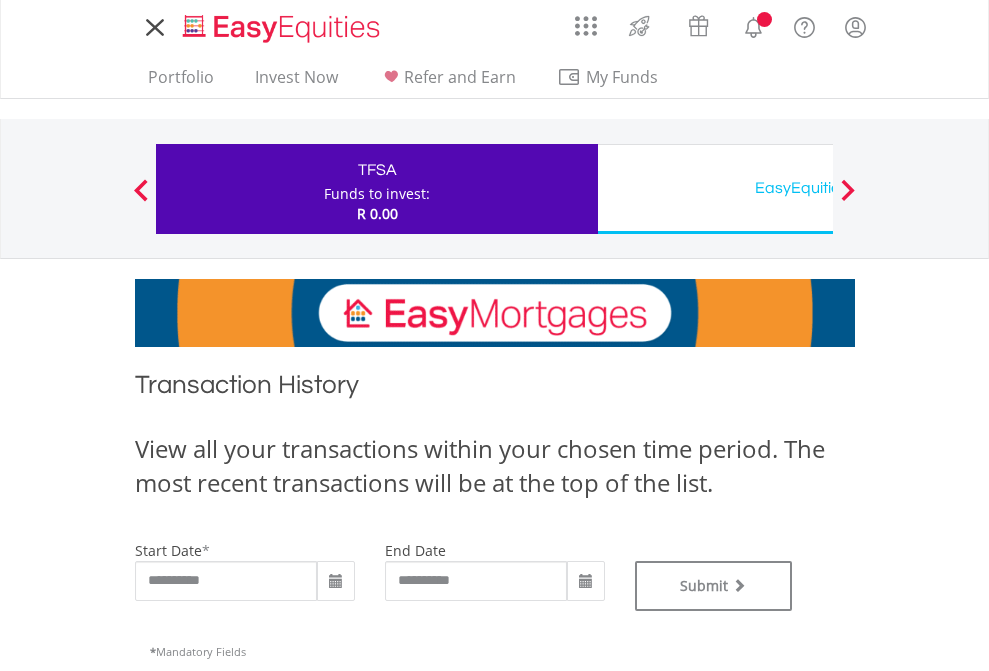 scroll, scrollTop: 0, scrollLeft: 0, axis: both 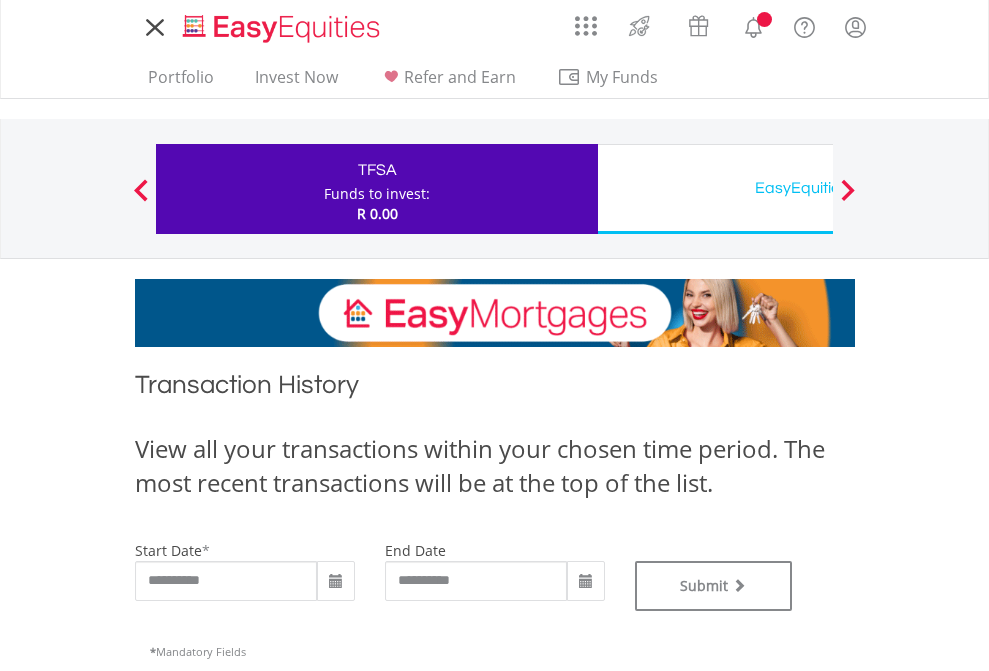 type on "**********" 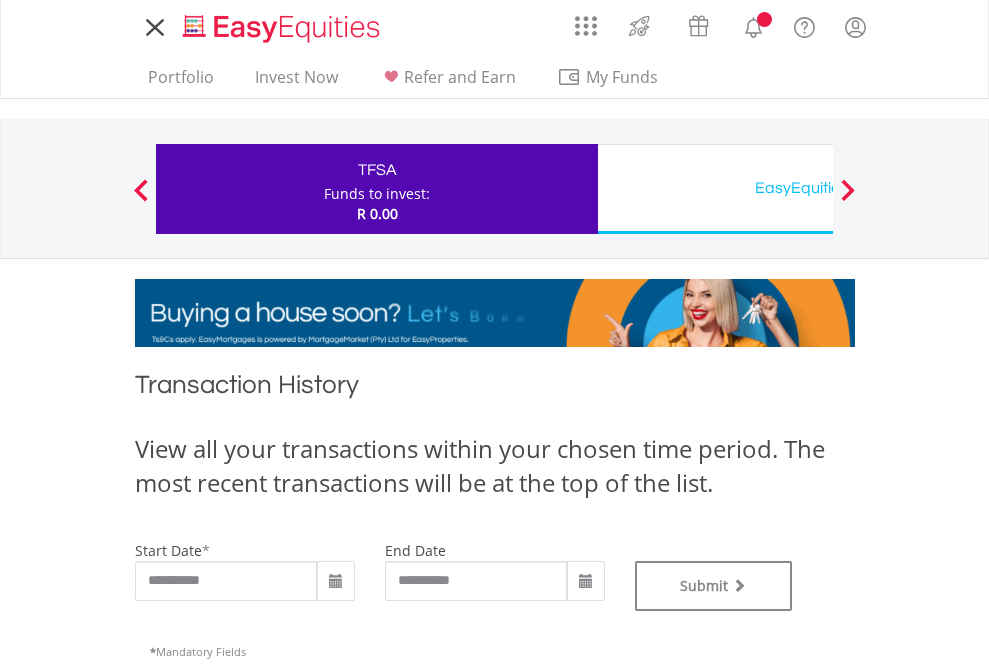 type on "**********" 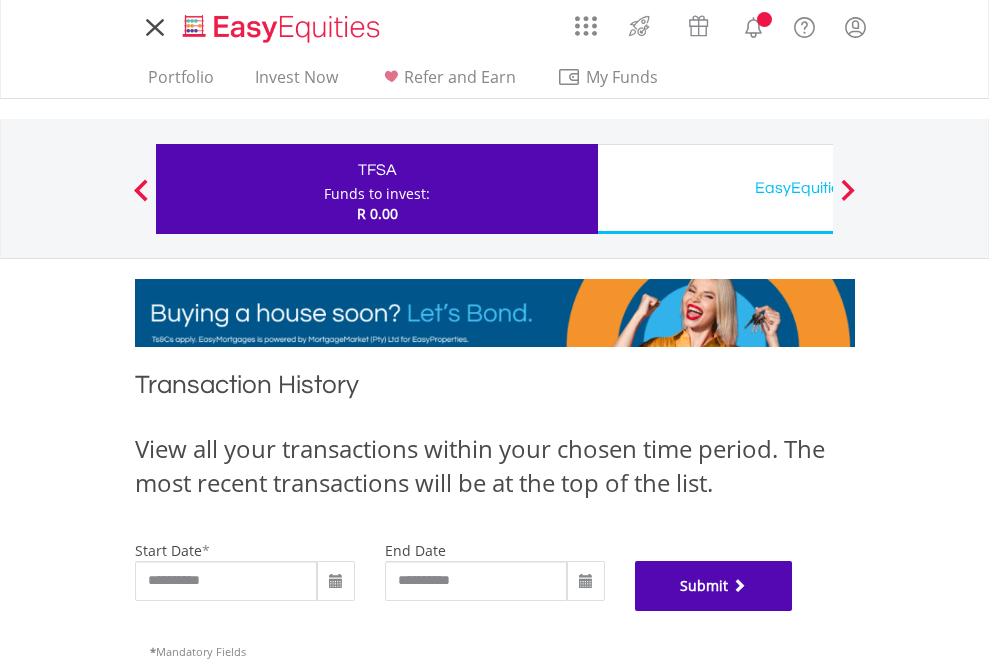 click on "Submit" at bounding box center (714, 586) 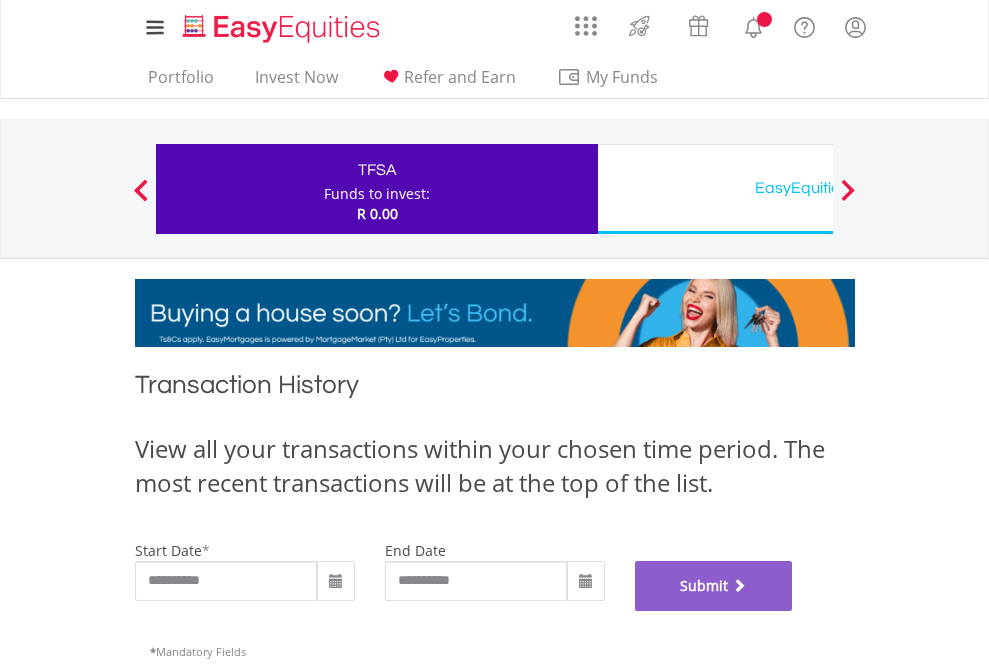 scroll, scrollTop: 811, scrollLeft: 0, axis: vertical 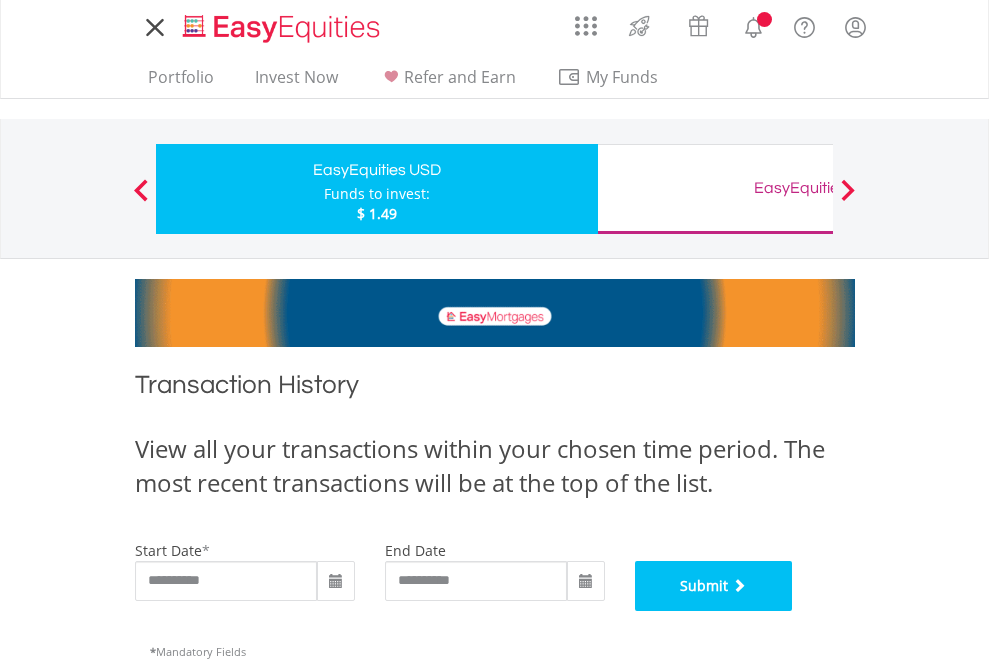 click on "Submit" at bounding box center [714, 586] 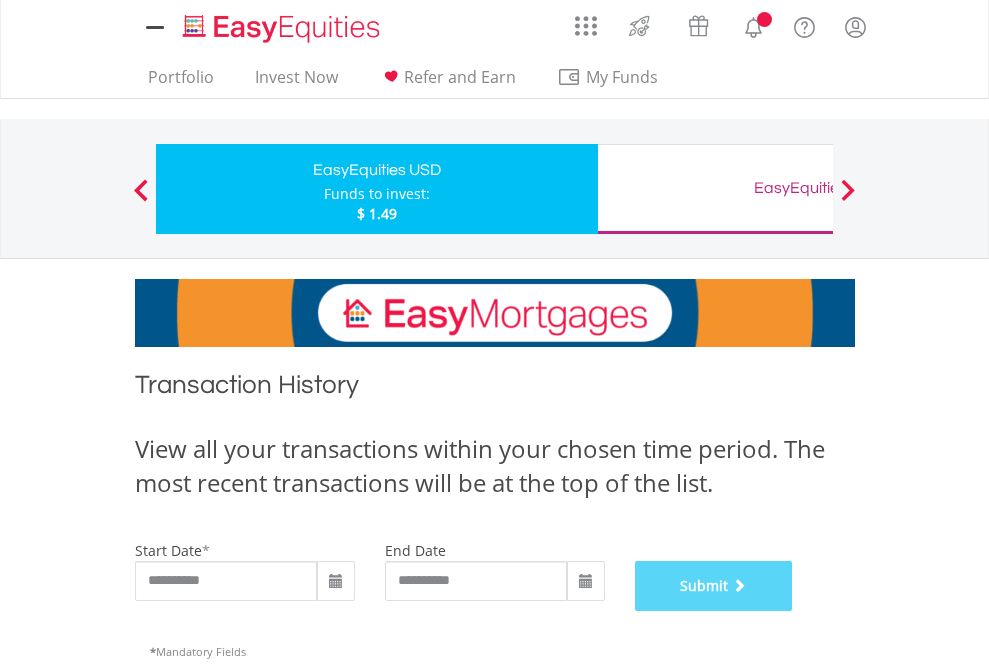 scroll, scrollTop: 811, scrollLeft: 0, axis: vertical 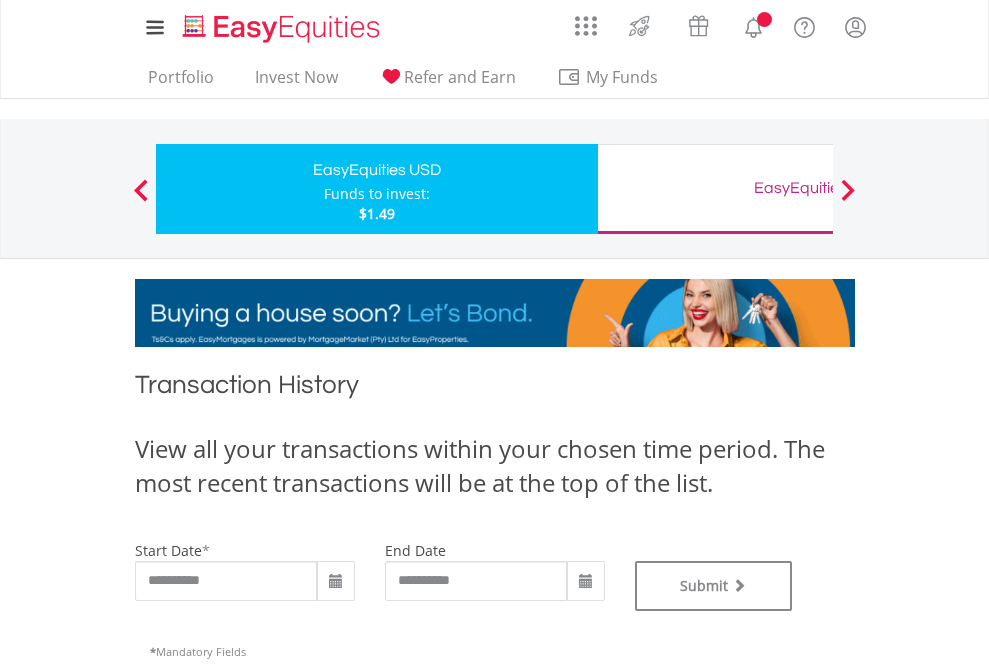 click on "EasyEquities GBP" at bounding box center [818, 188] 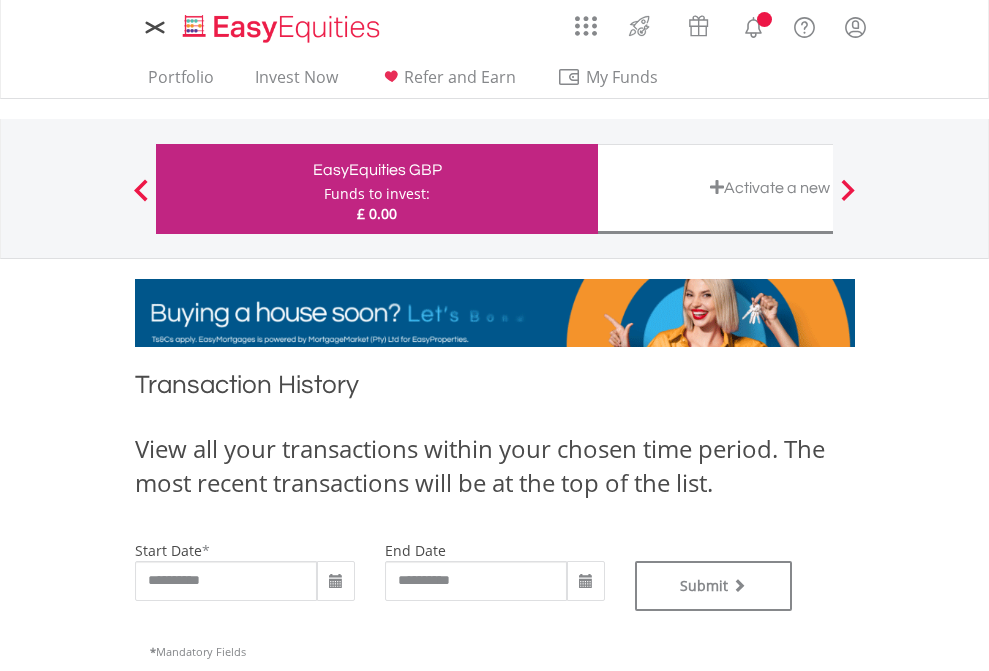 scroll, scrollTop: 0, scrollLeft: 0, axis: both 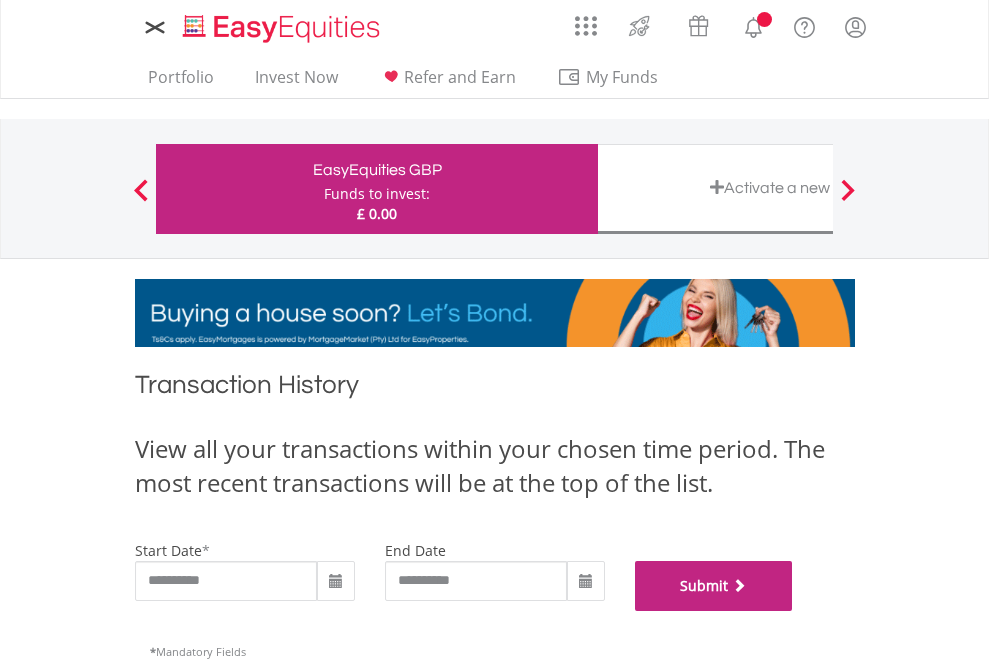 click on "Submit" at bounding box center (714, 586) 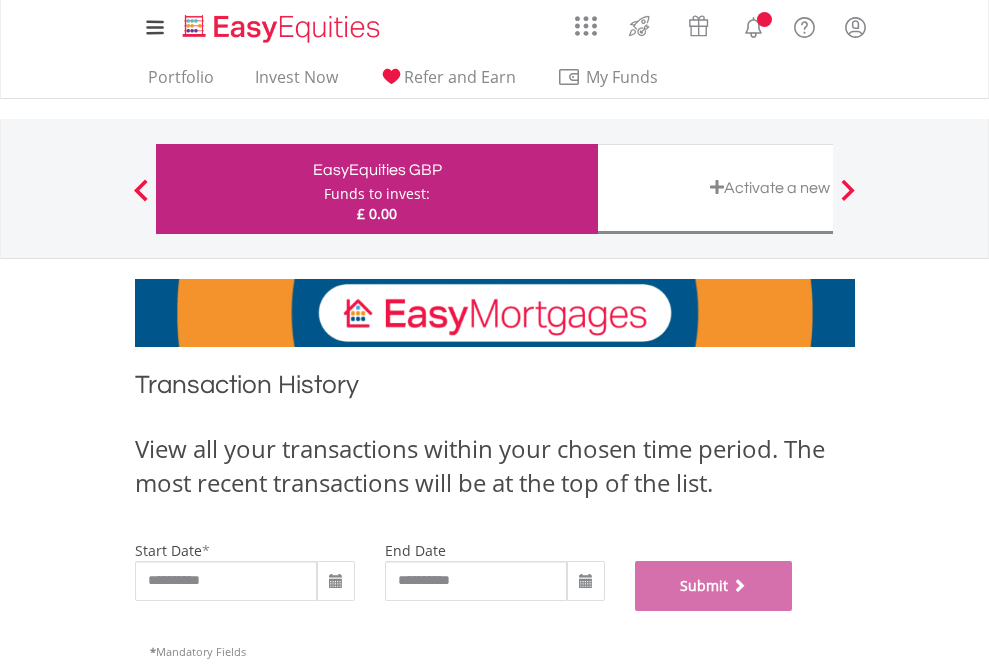 scroll, scrollTop: 811, scrollLeft: 0, axis: vertical 